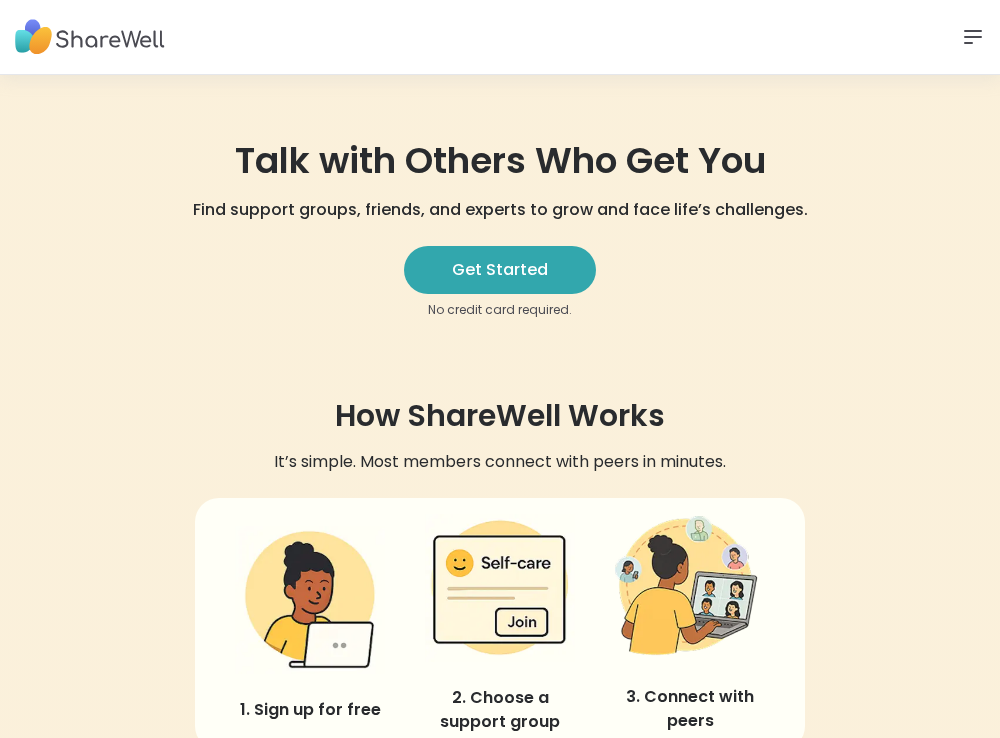 scroll, scrollTop: 322, scrollLeft: 0, axis: vertical 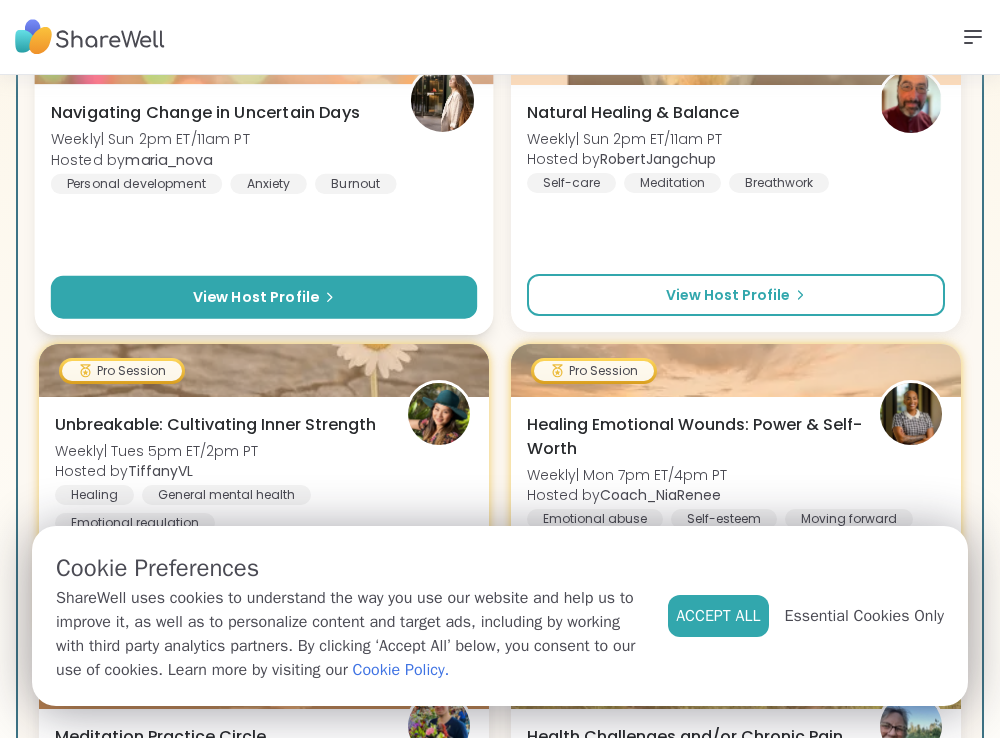 click on "View host profile" at bounding box center [256, 297] 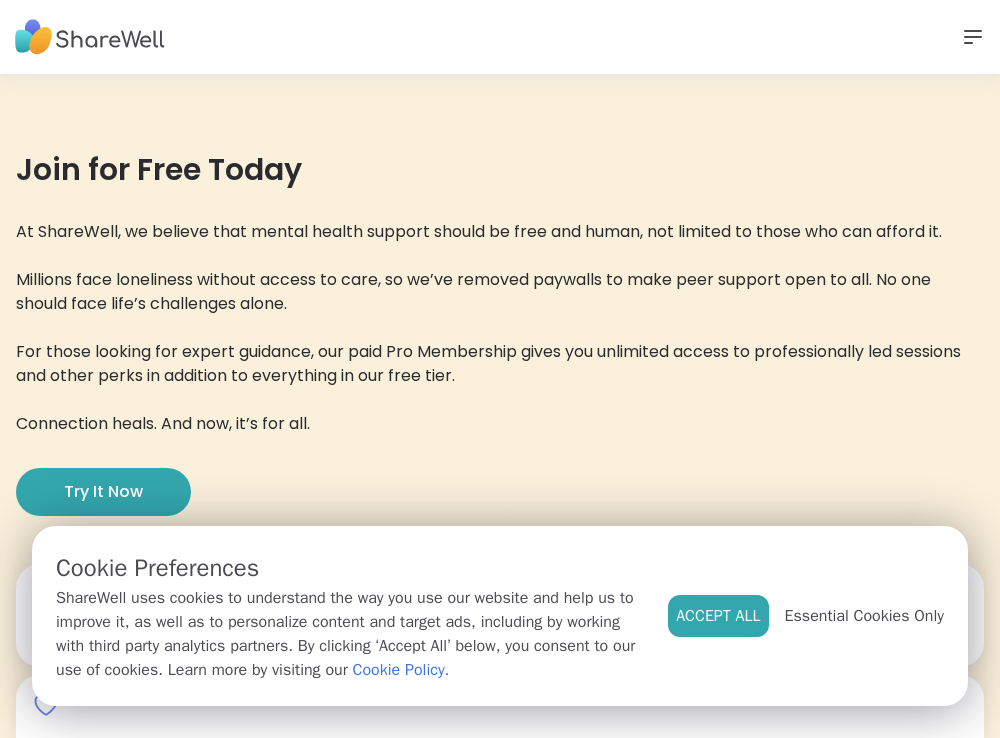 scroll, scrollTop: 709, scrollLeft: 0, axis: vertical 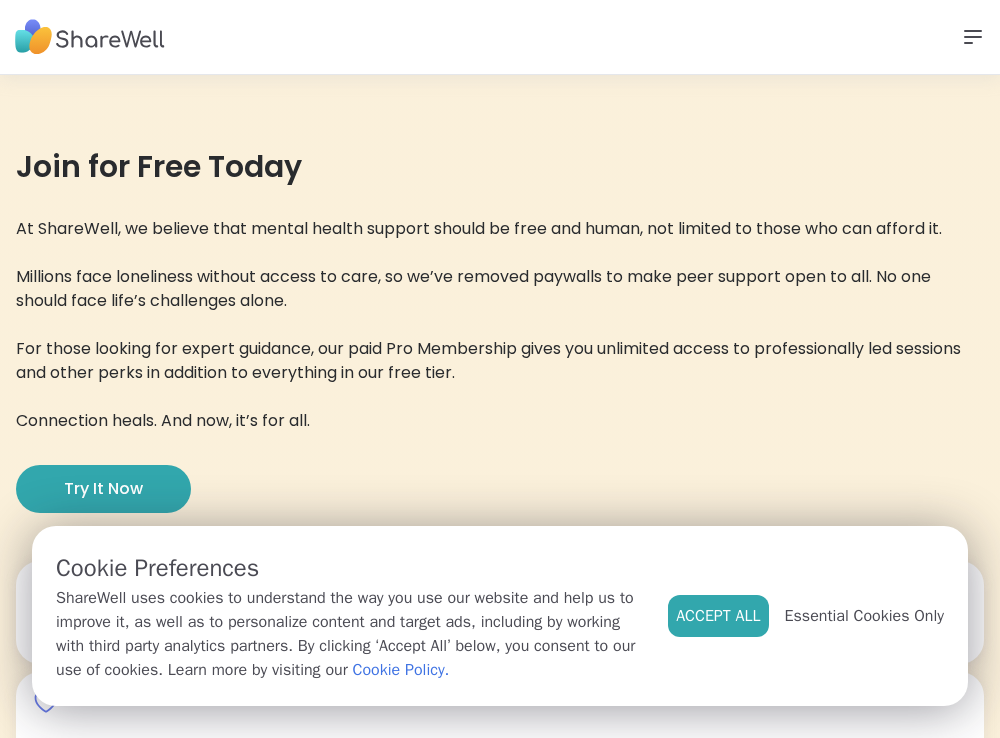 click 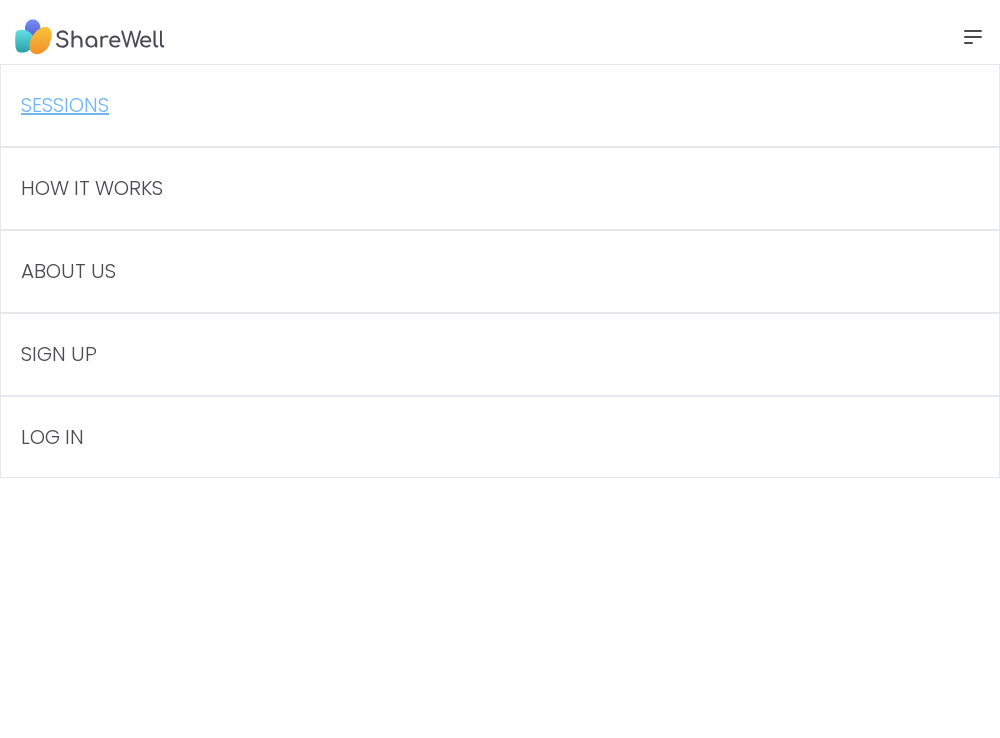 click on "SESSIONS" at bounding box center (500, 105) 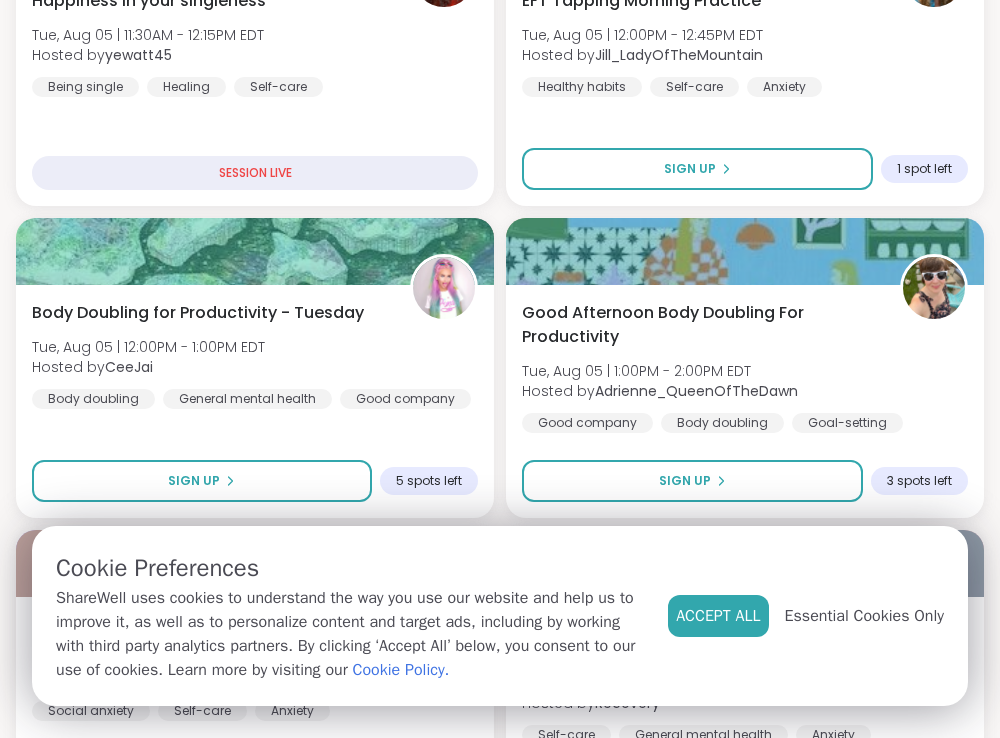 scroll, scrollTop: 684, scrollLeft: 0, axis: vertical 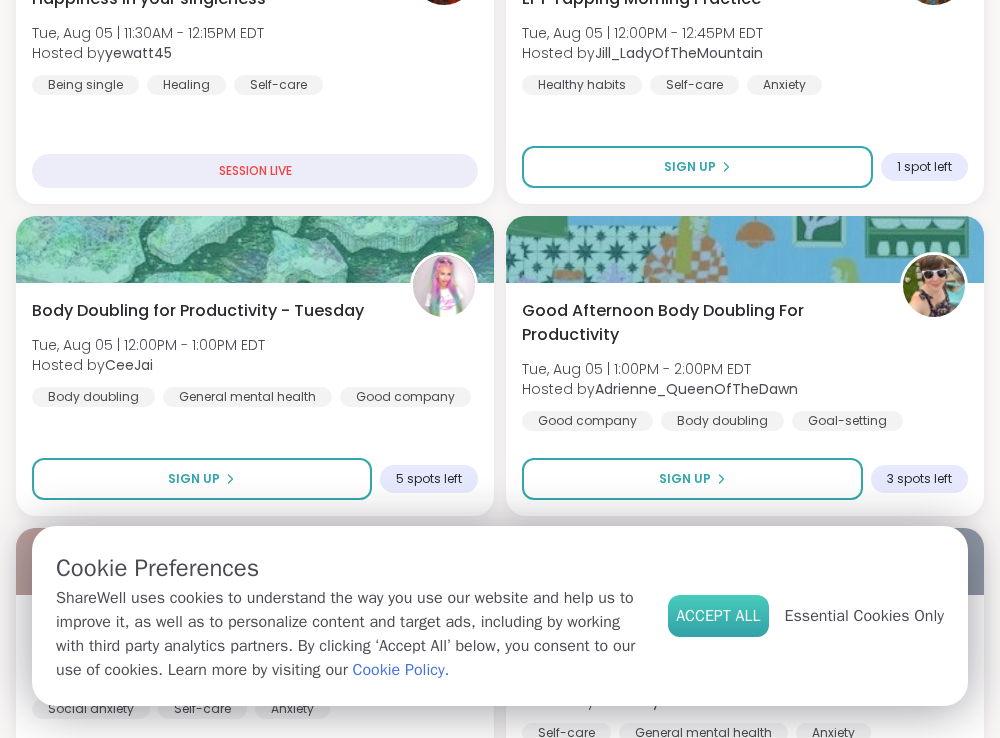 click on "Accept All" at bounding box center [718, 616] 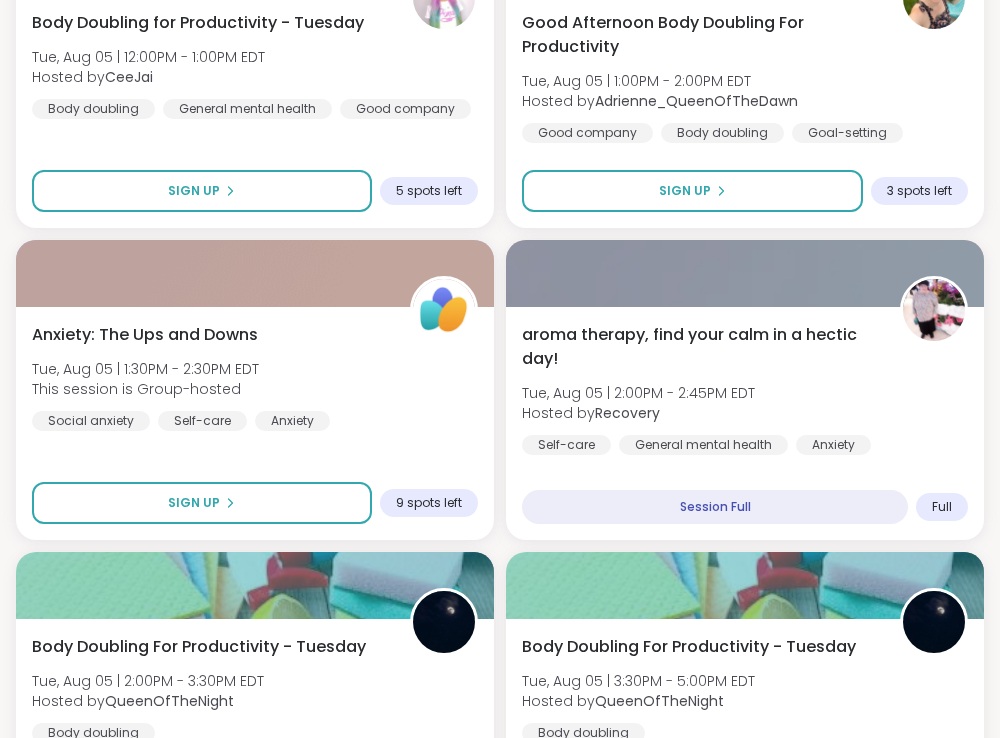 scroll, scrollTop: 980, scrollLeft: 0, axis: vertical 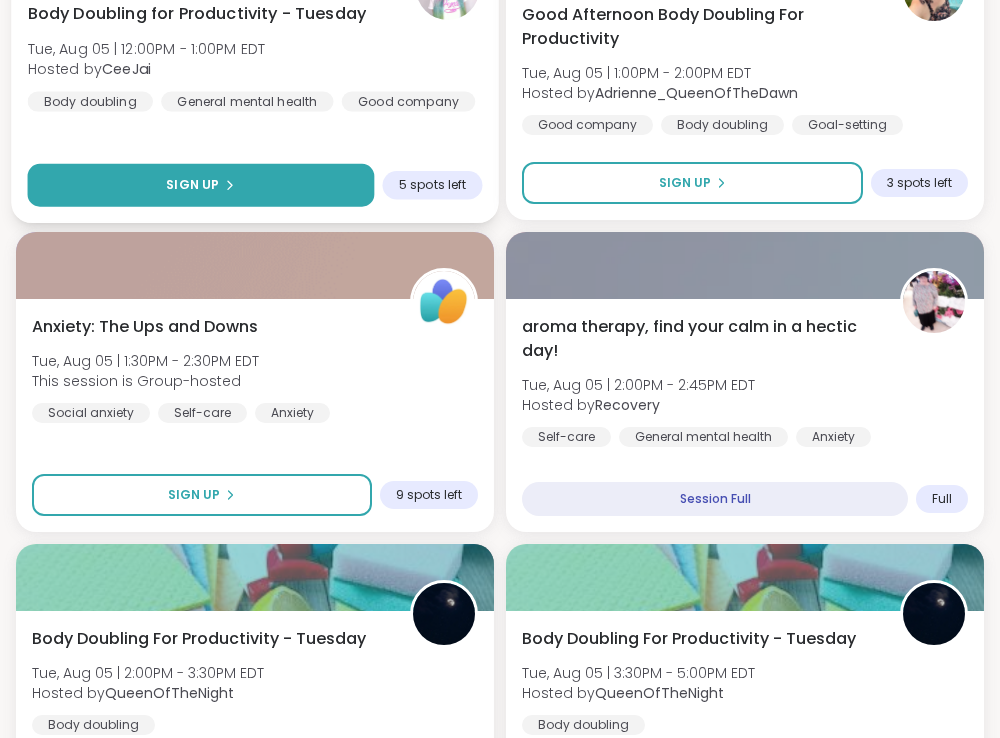 click on "Sign Up" at bounding box center [201, 185] 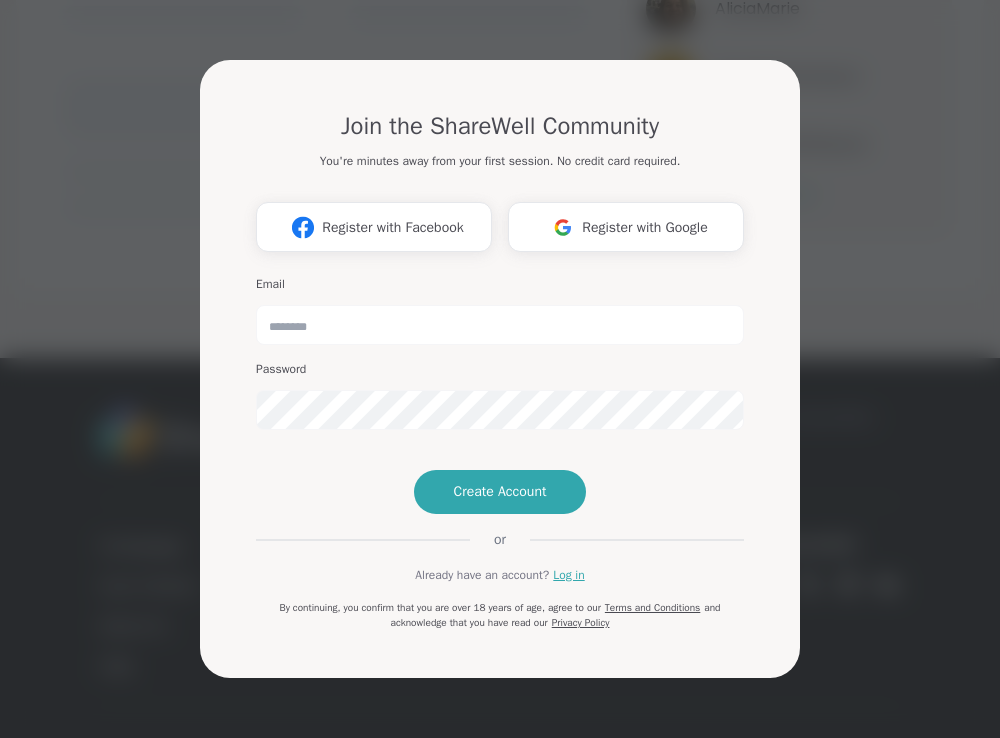 scroll, scrollTop: 0, scrollLeft: 0, axis: both 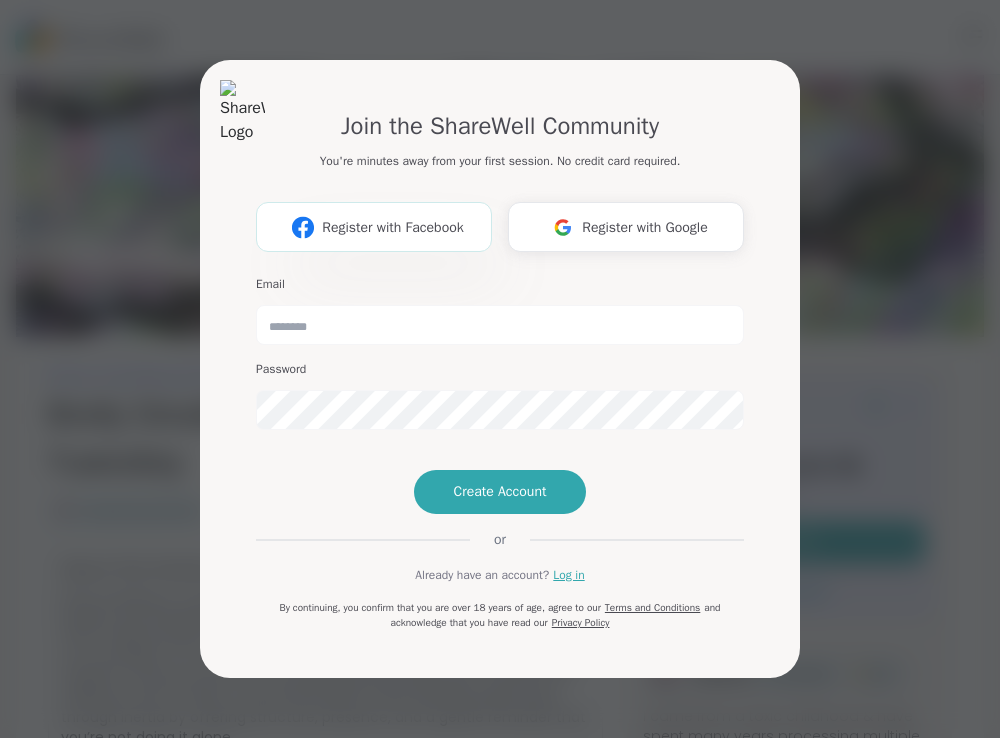 click on "Register with Facebook" at bounding box center (374, 227) 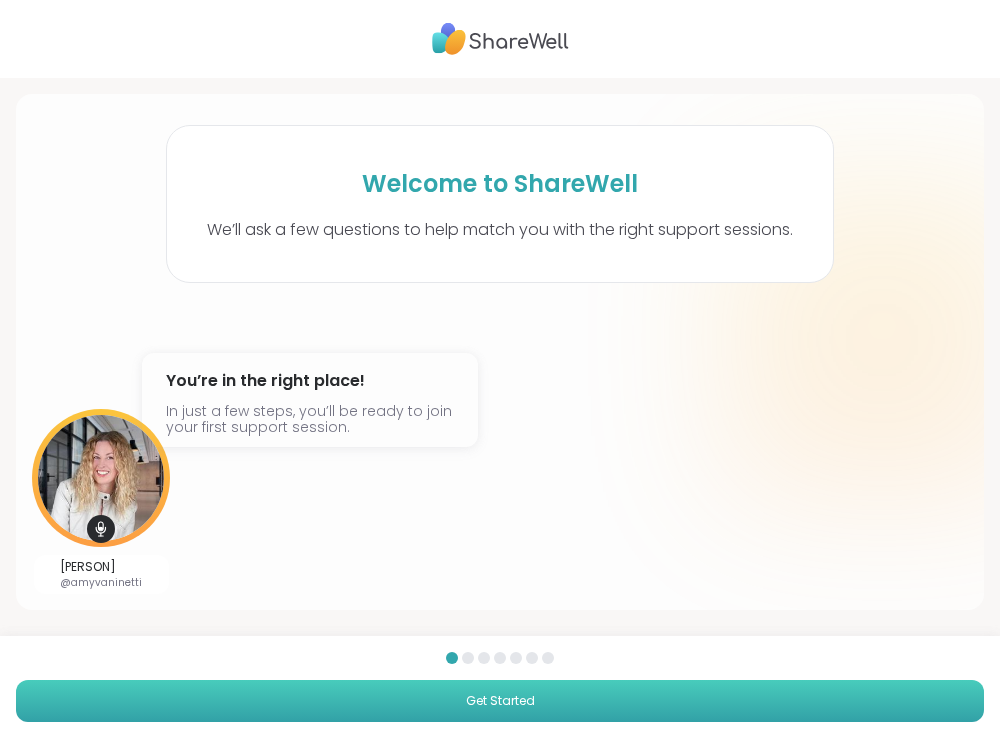 click on "Get Started" at bounding box center (500, 701) 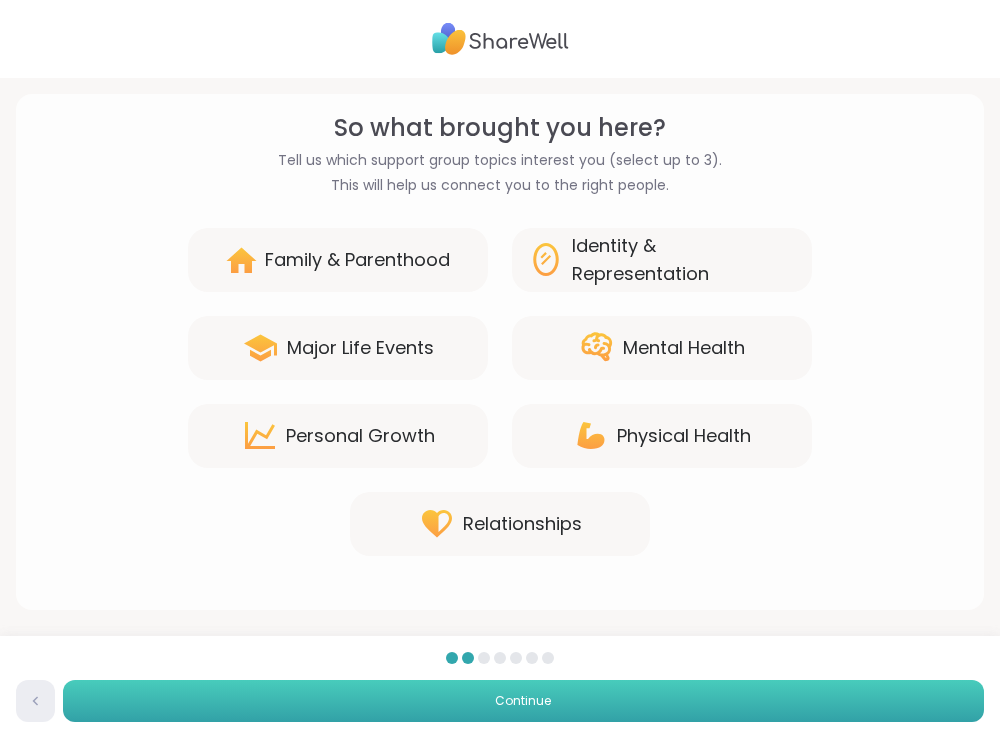 click on "Continue" at bounding box center [523, 701] 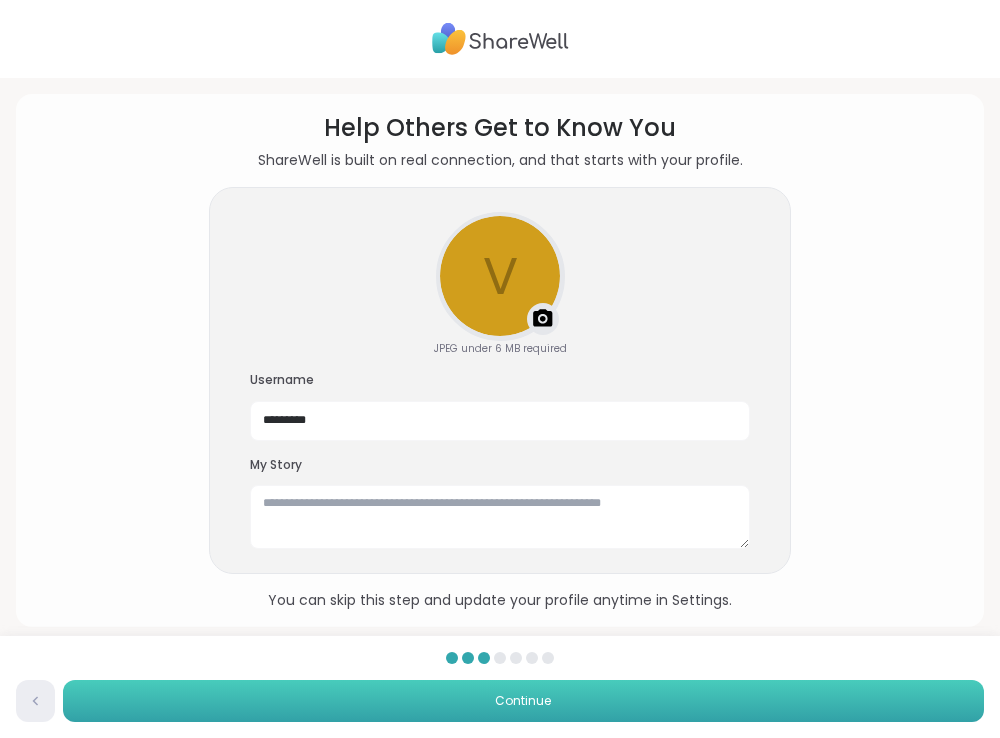 click on "Continue" at bounding box center (523, 701) 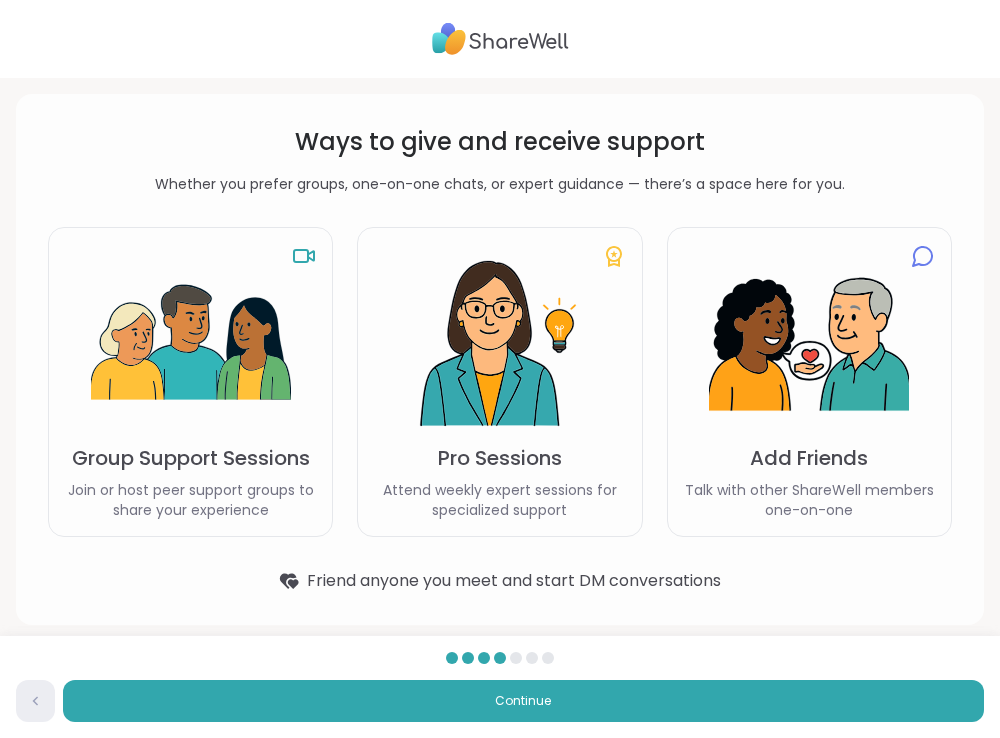 click on "Join or host peer support groups to share your experience" at bounding box center [190, 500] 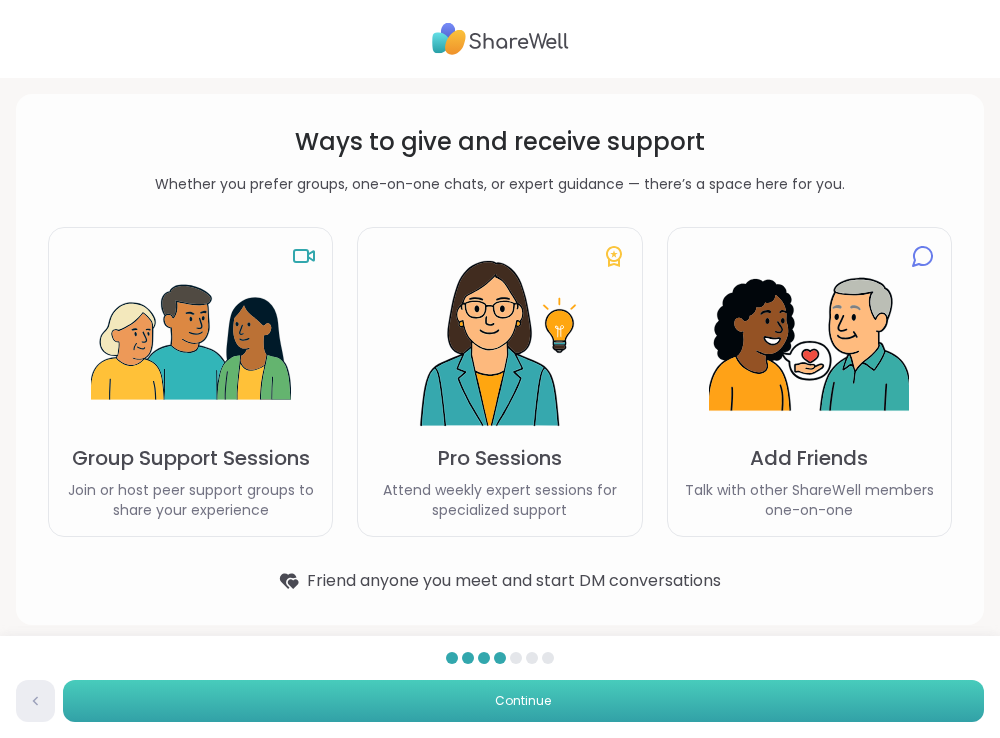 click on "Continue" at bounding box center (523, 701) 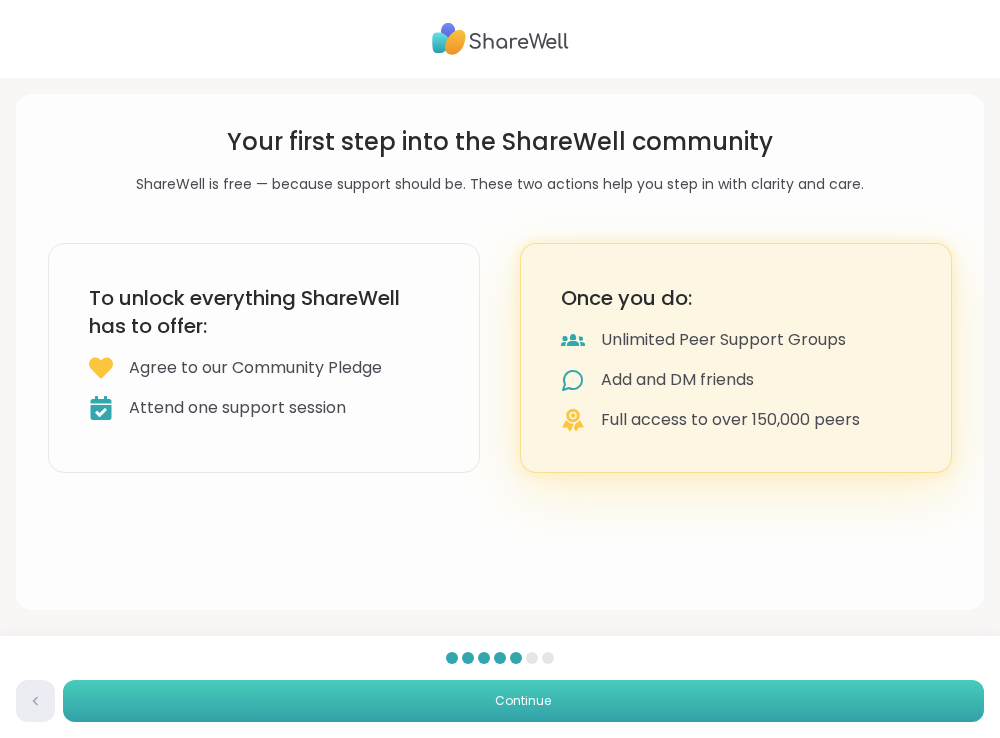 click on "Continue" at bounding box center (523, 701) 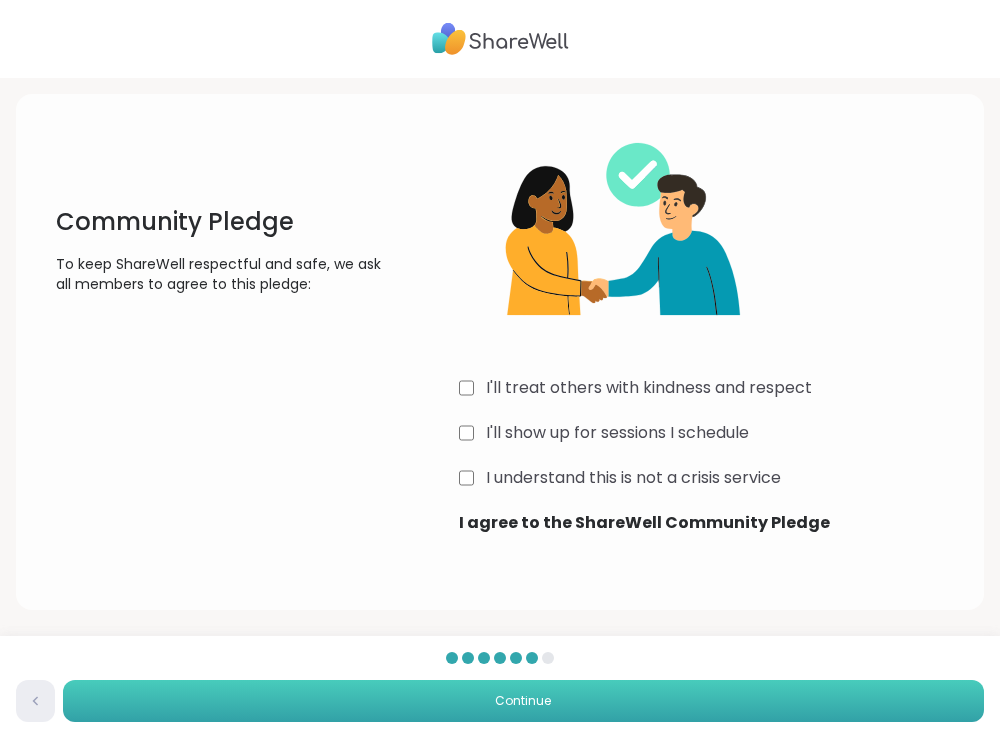 click on "Continue" at bounding box center (523, 701) 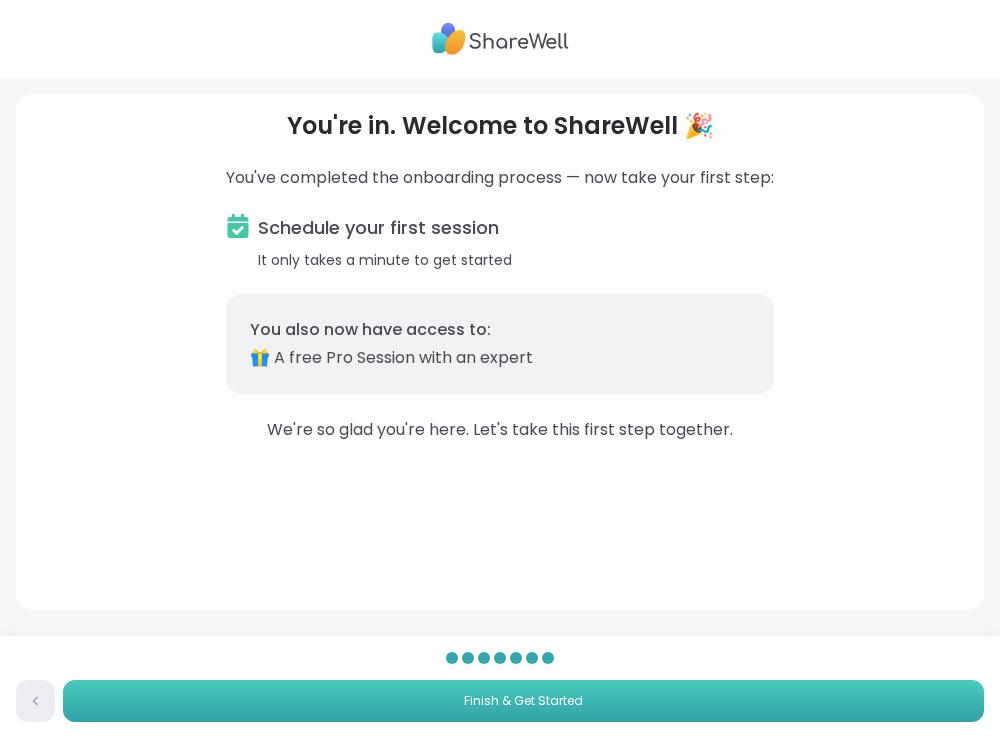 click on "Finish & Get Started" at bounding box center (523, 701) 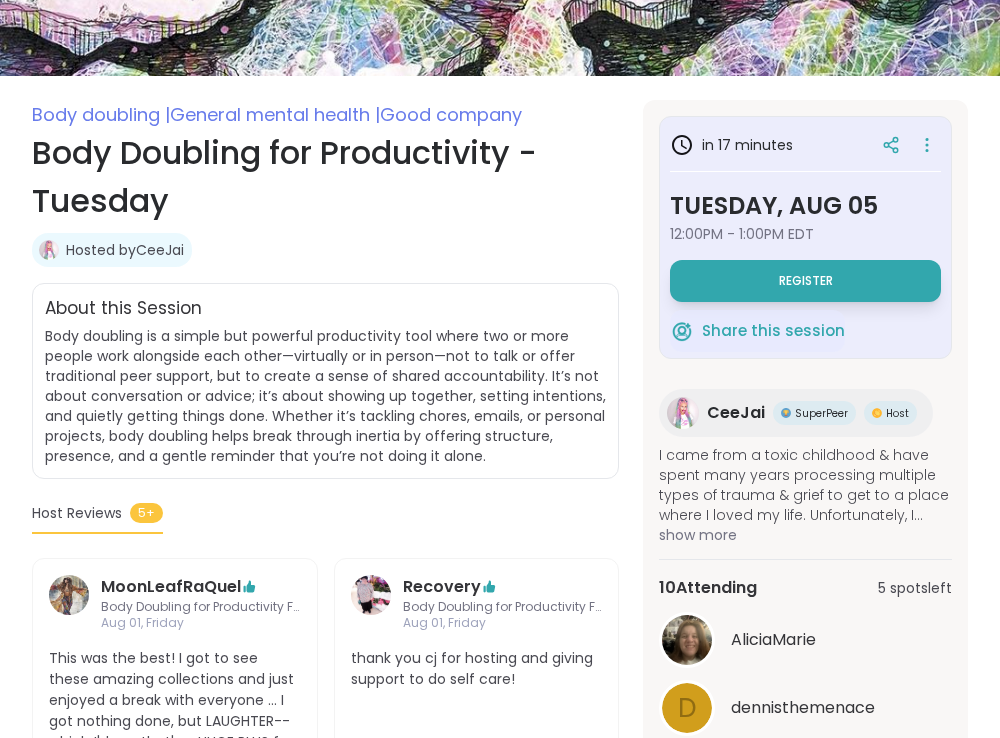 scroll, scrollTop: 307, scrollLeft: 0, axis: vertical 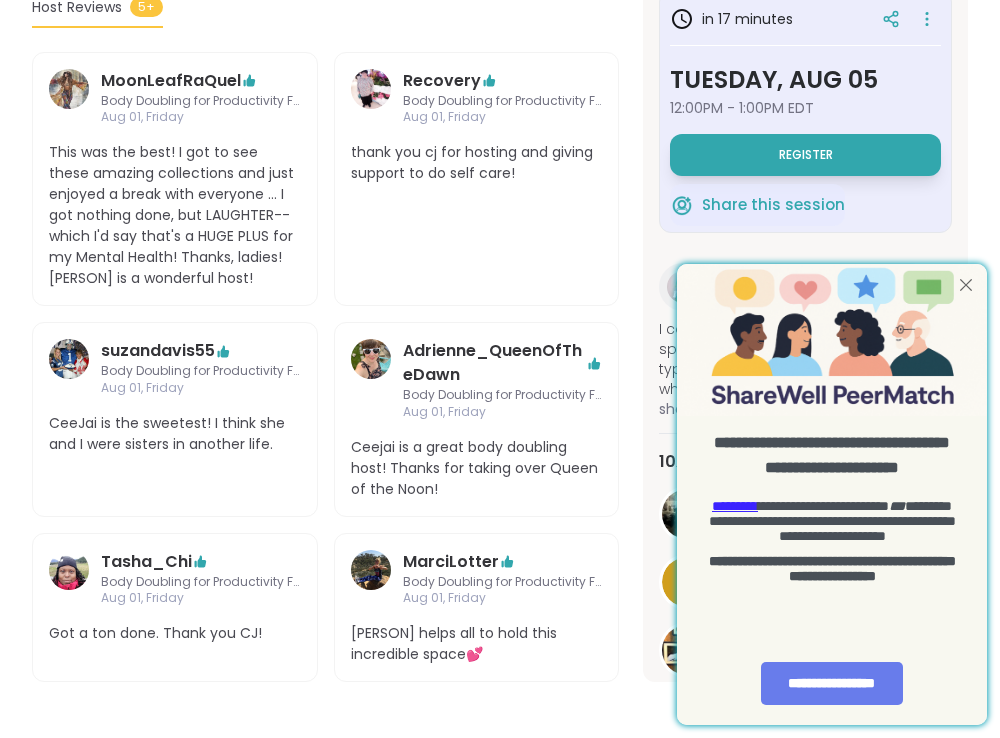 click at bounding box center (966, 285) 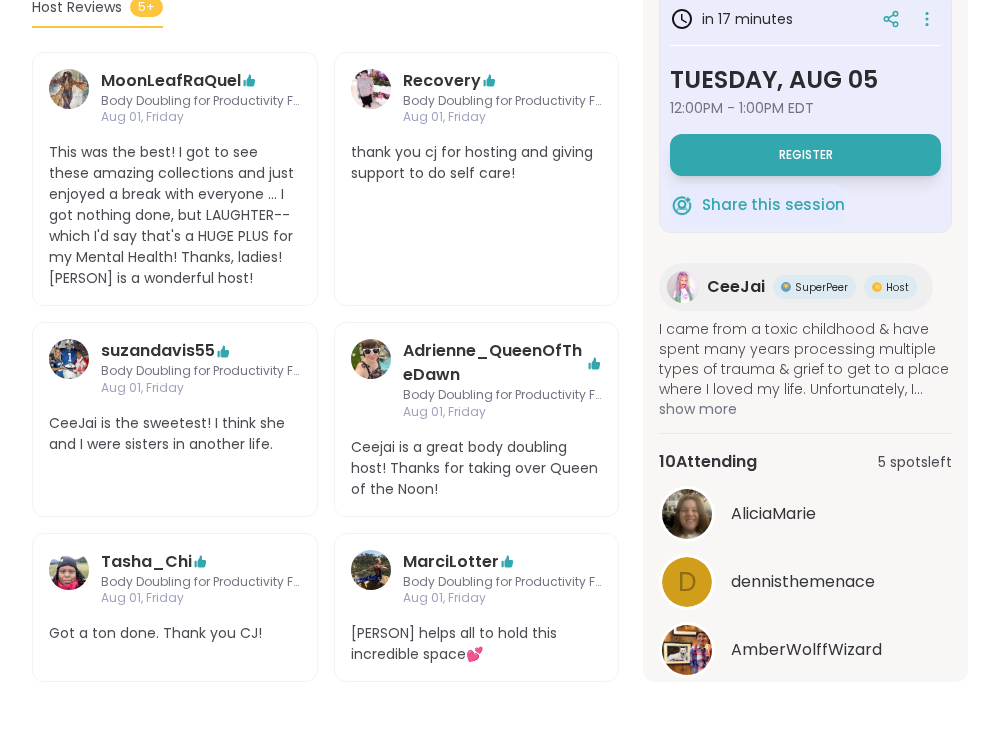 scroll, scrollTop: 0, scrollLeft: 0, axis: both 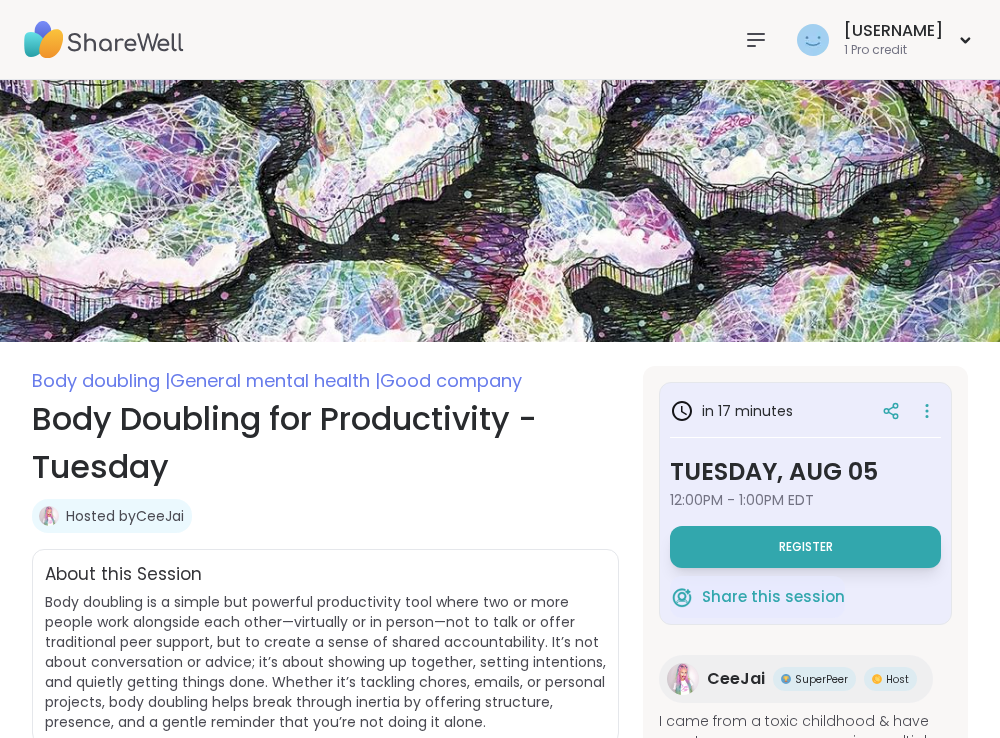 click on "[USERNAME] 1 Pro credit" at bounding box center (500, 40) 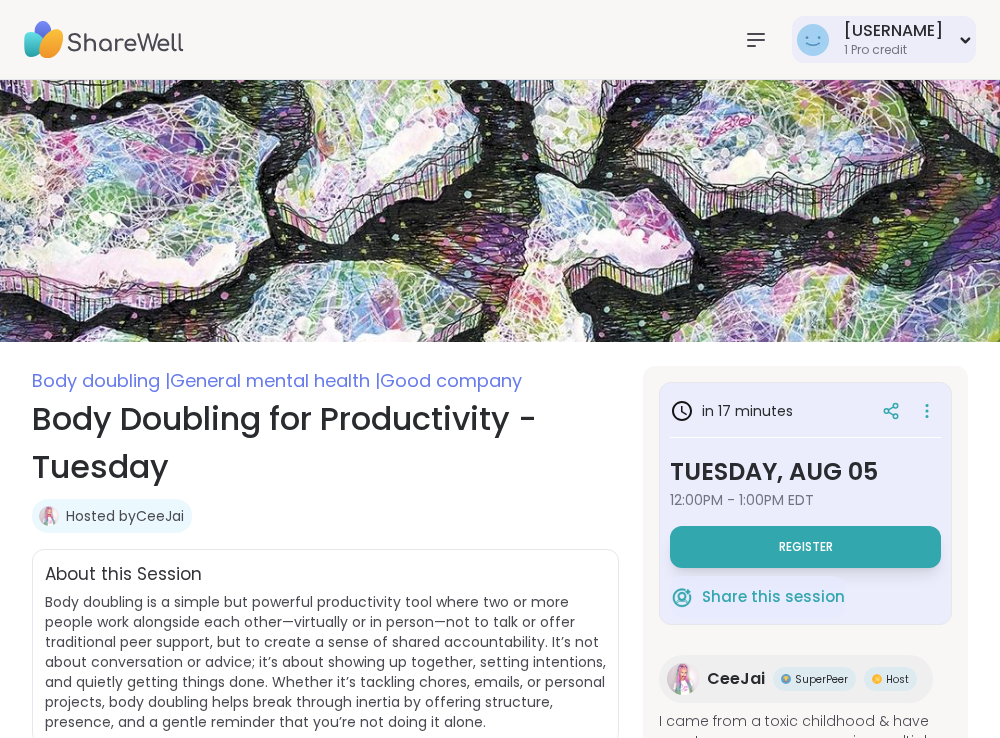 click on "1 Pro credit" at bounding box center [893, 50] 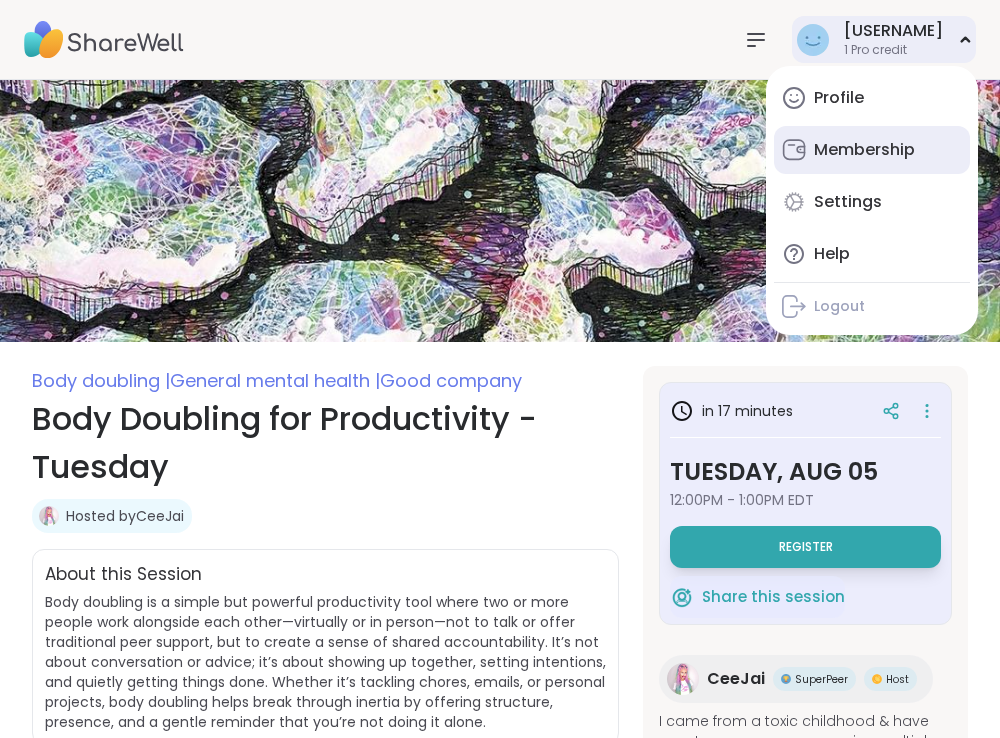 click on "Membership" at bounding box center [864, 150] 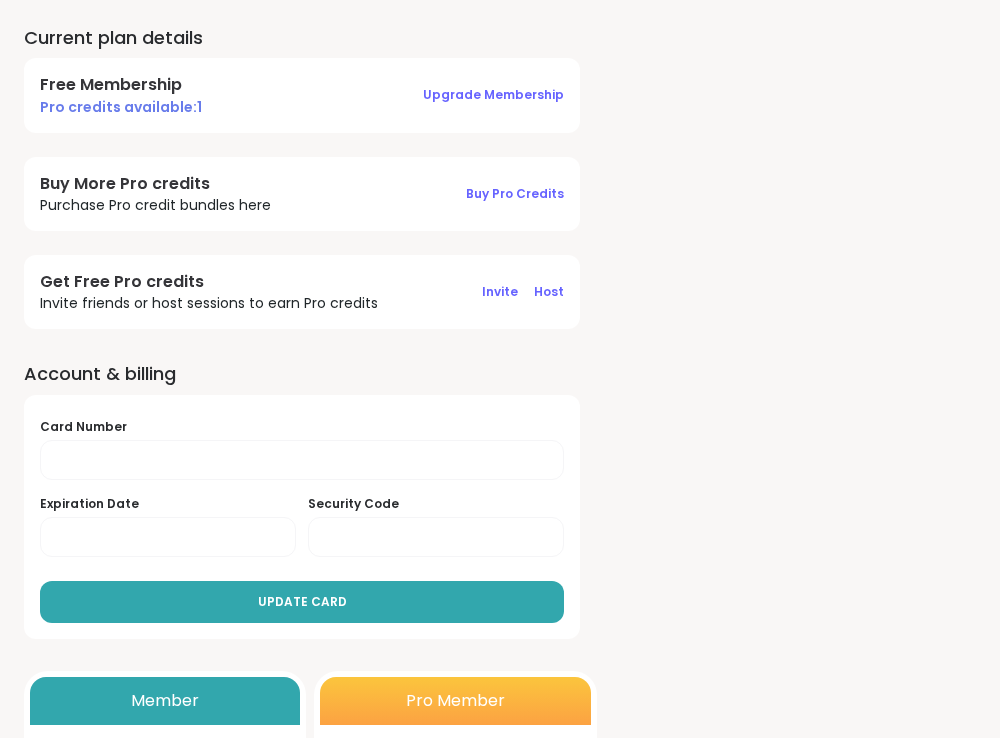 scroll, scrollTop: 156, scrollLeft: 0, axis: vertical 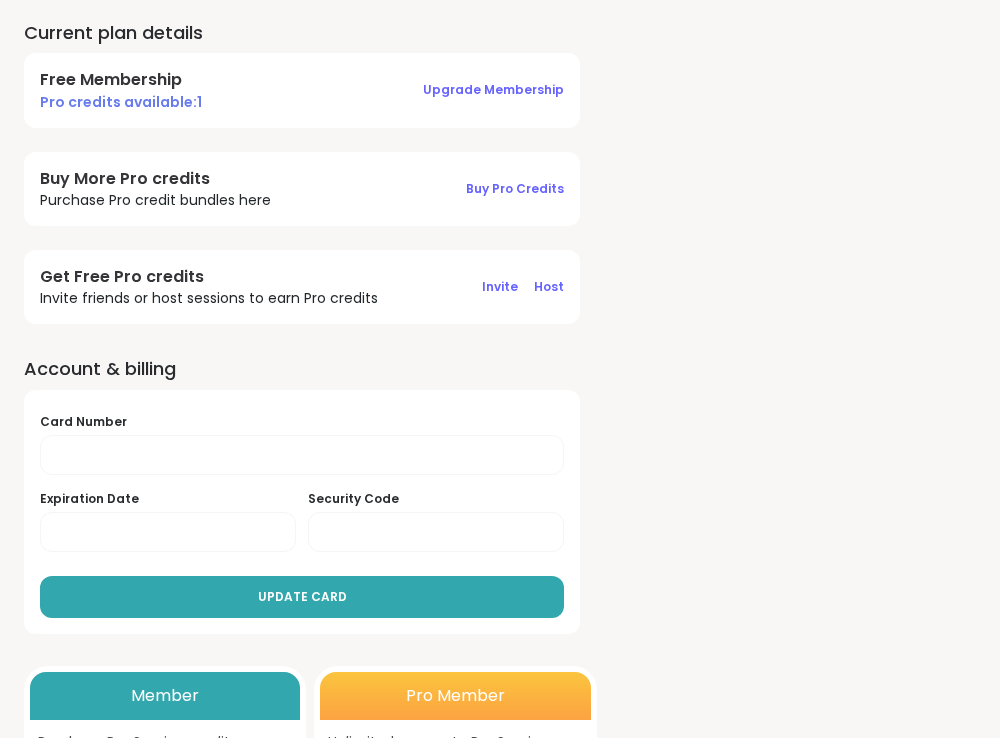 click on "Buy Pro Credits" at bounding box center (515, 189) 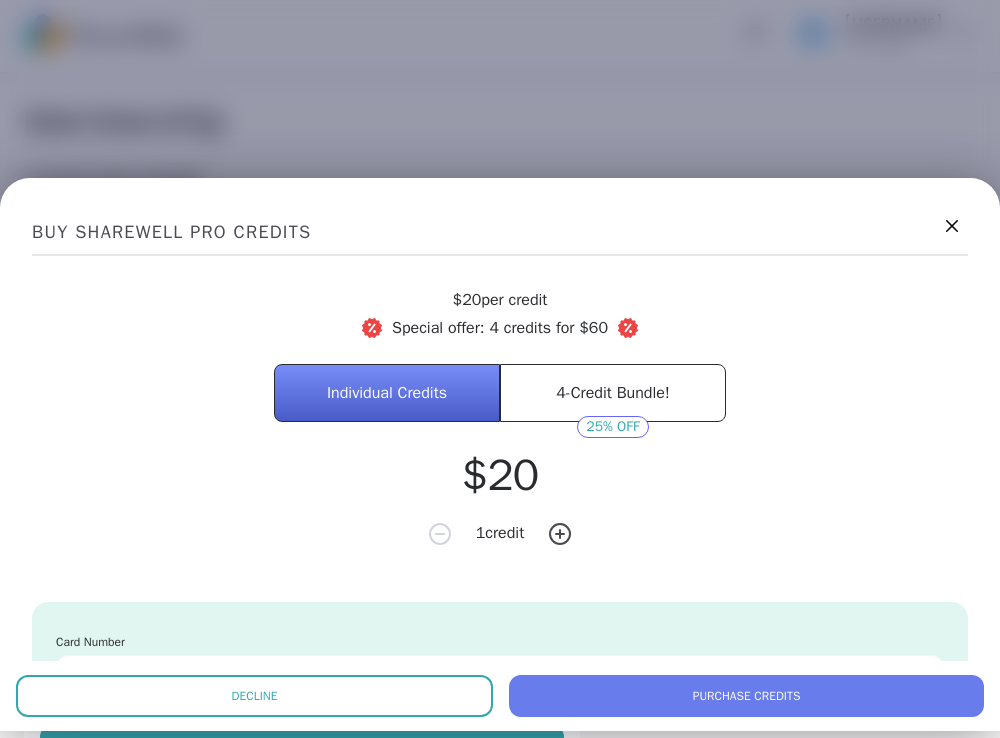 scroll, scrollTop: 0, scrollLeft: 0, axis: both 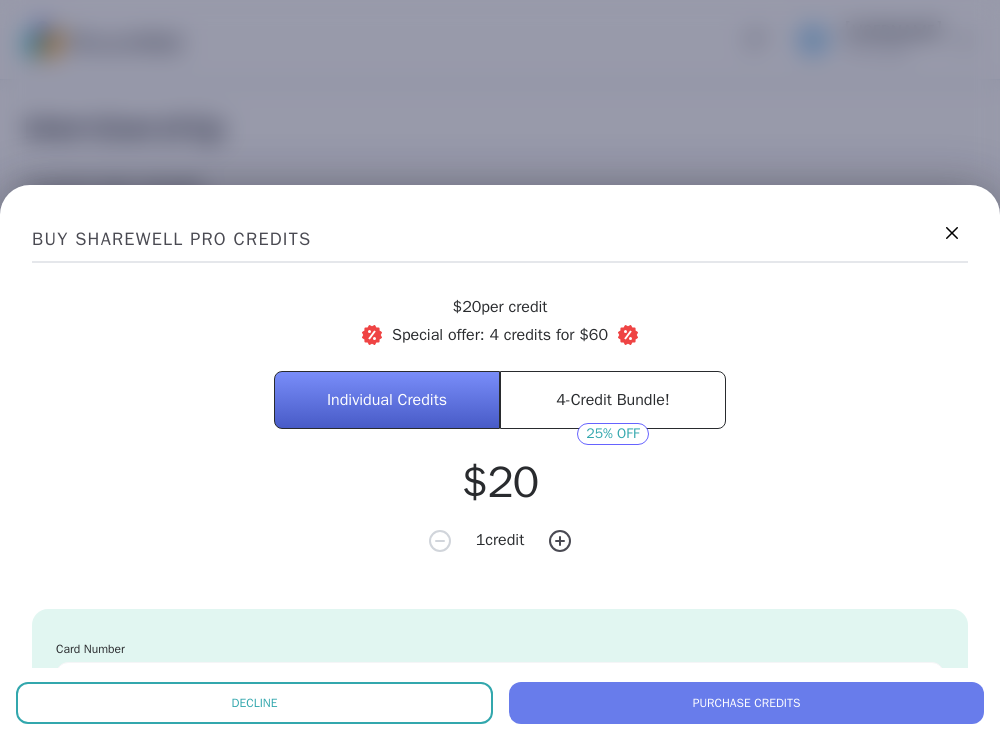 click on "4-Credit Bundle!" at bounding box center (613, 400) 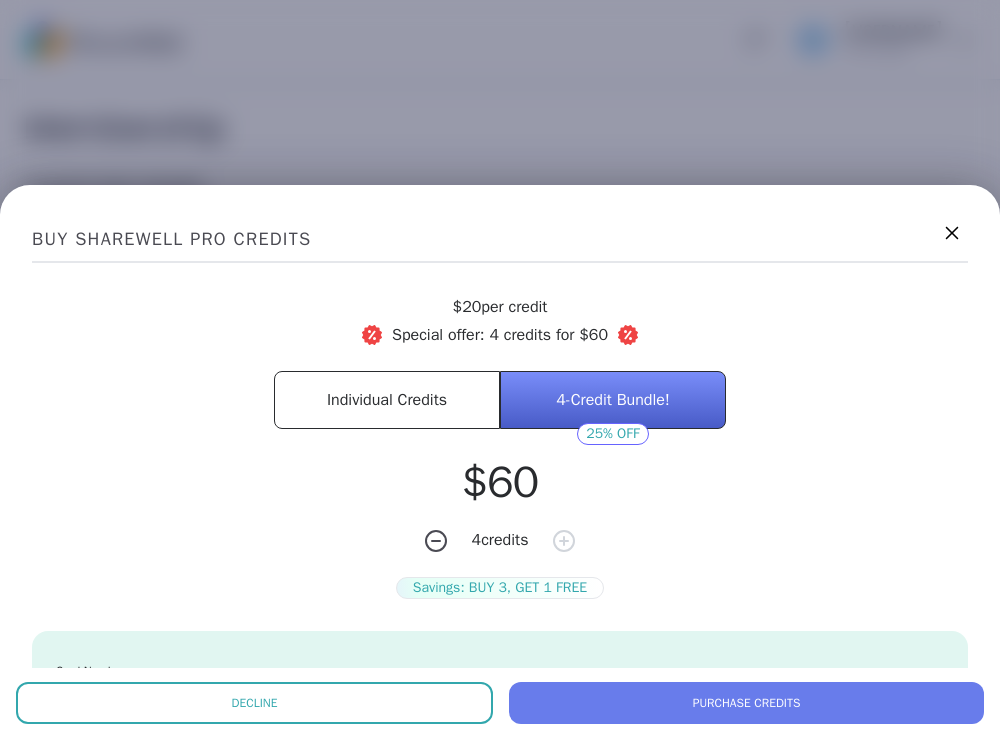 click 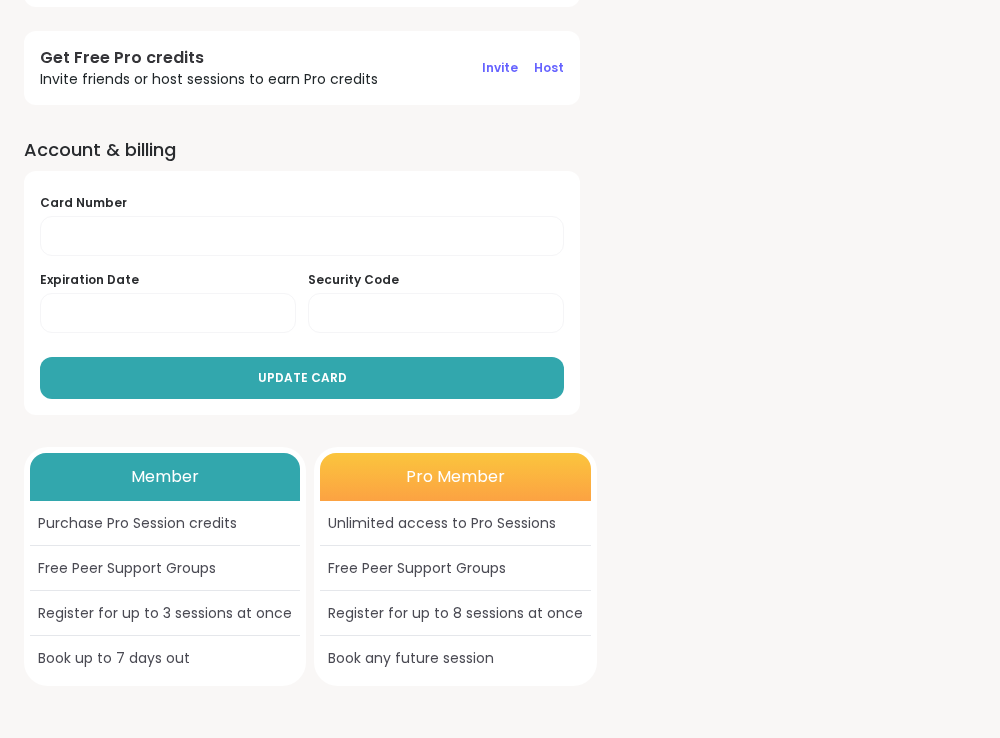 scroll, scrollTop: 0, scrollLeft: 0, axis: both 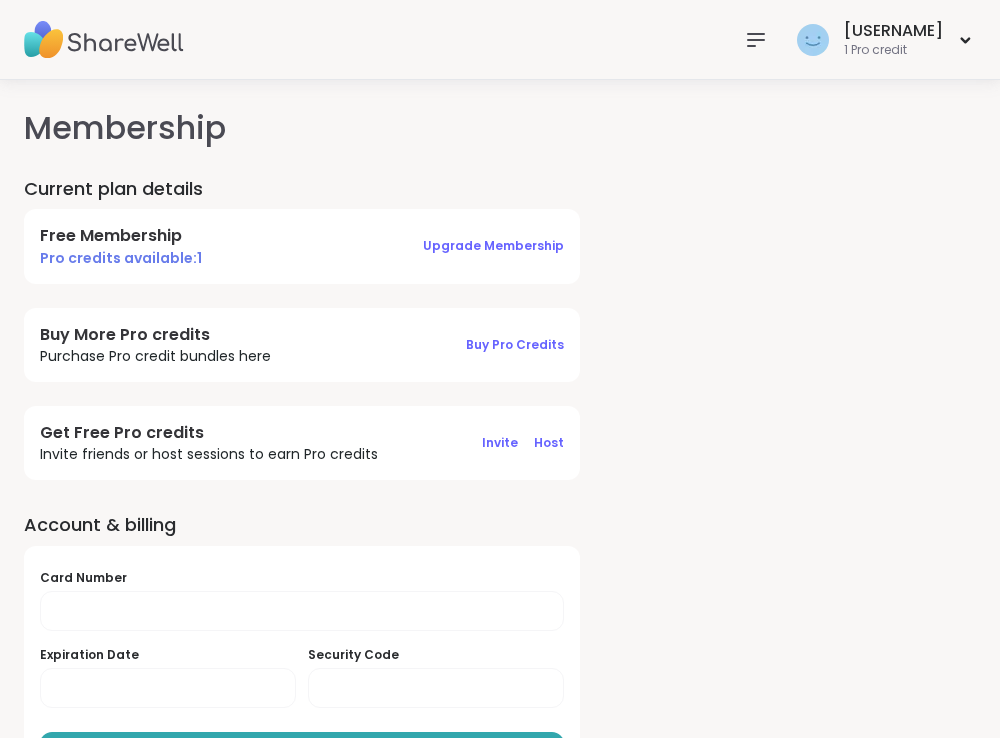click 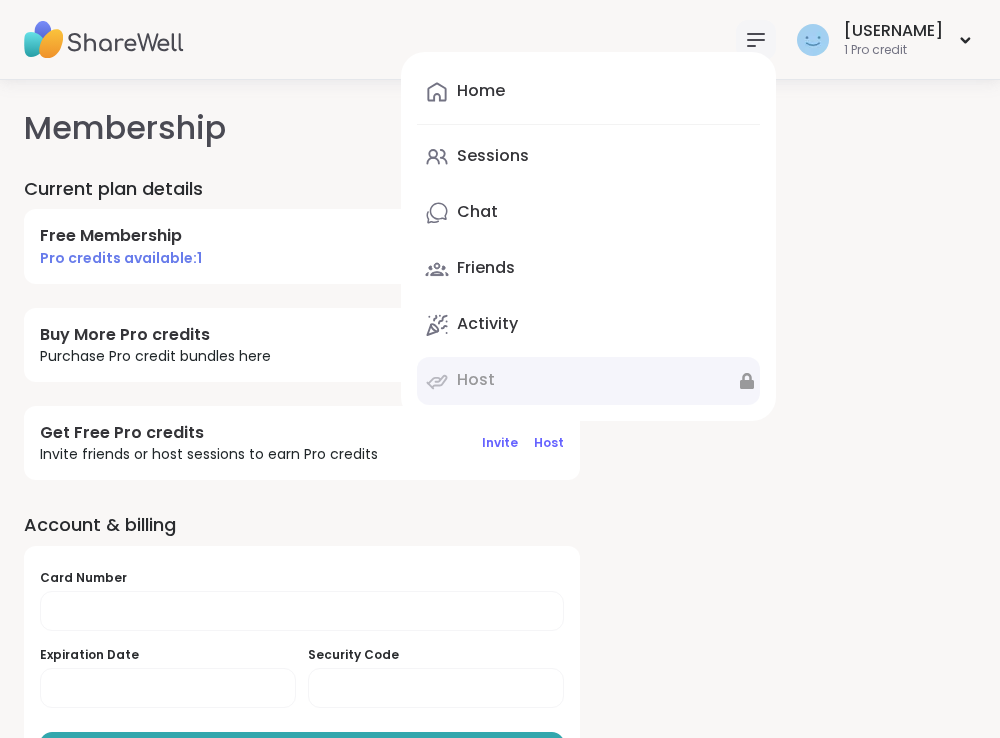 click on "Host" at bounding box center (588, 381) 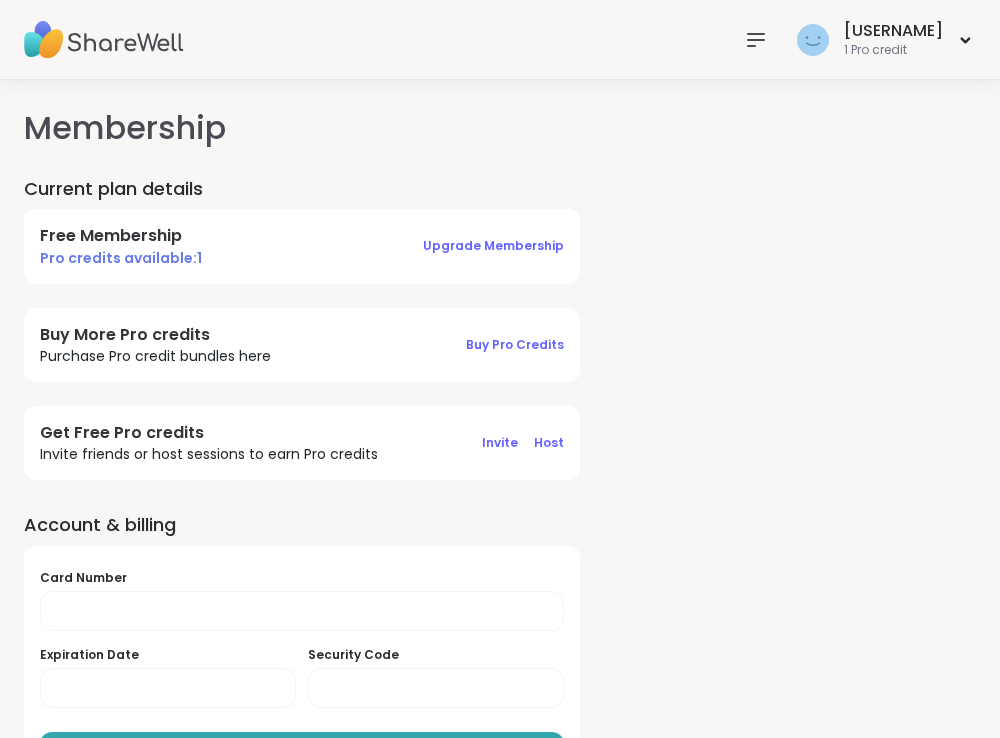 click at bounding box center [104, 40] 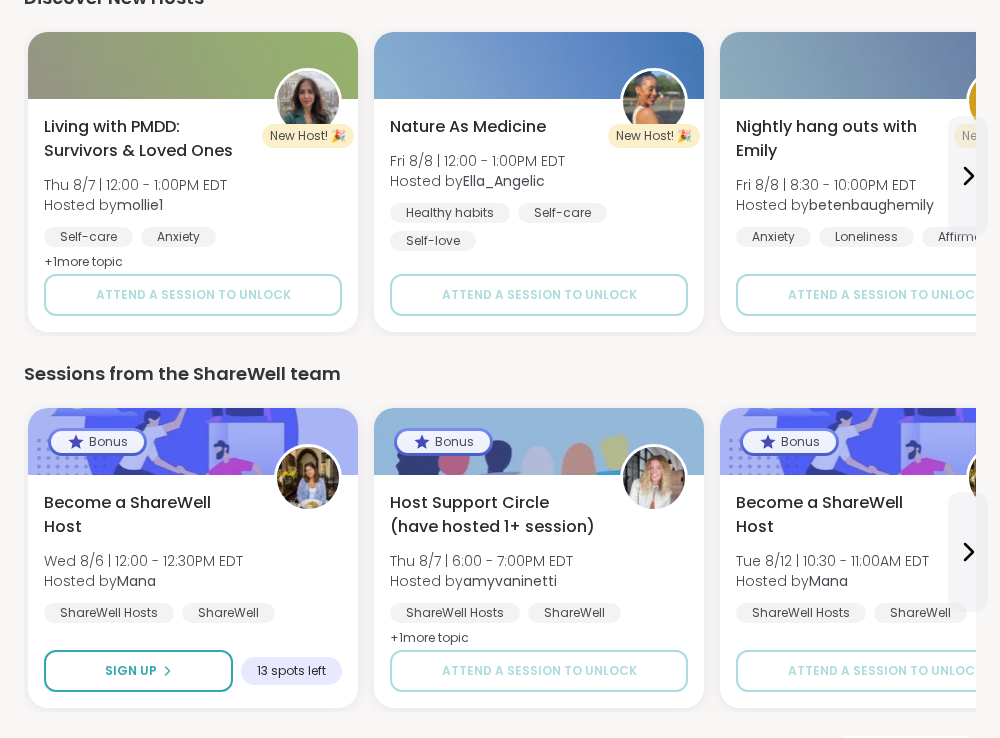 scroll, scrollTop: 1421, scrollLeft: 0, axis: vertical 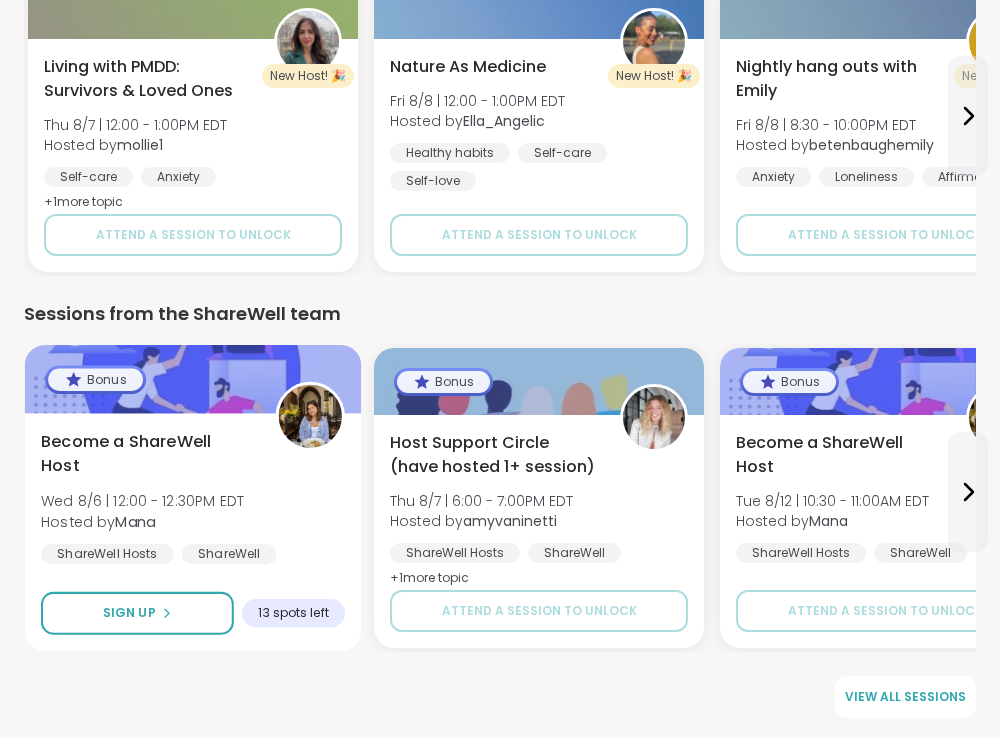 click on "ShareWell Hosts ShareWell Bonus" at bounding box center (193, 568) 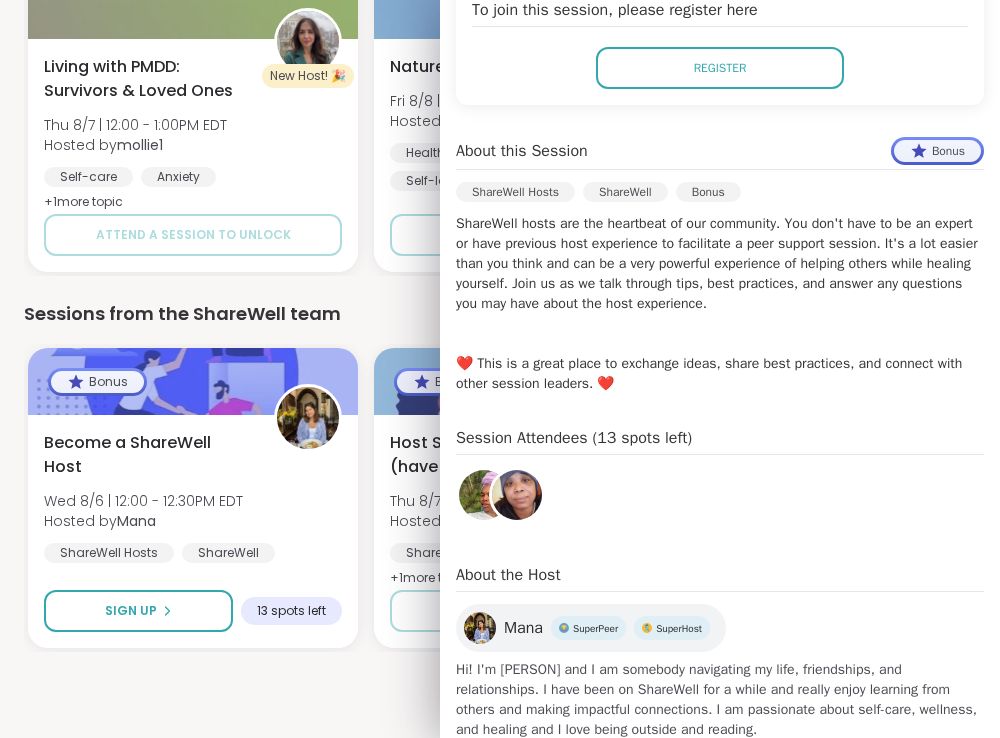 scroll, scrollTop: 490, scrollLeft: 0, axis: vertical 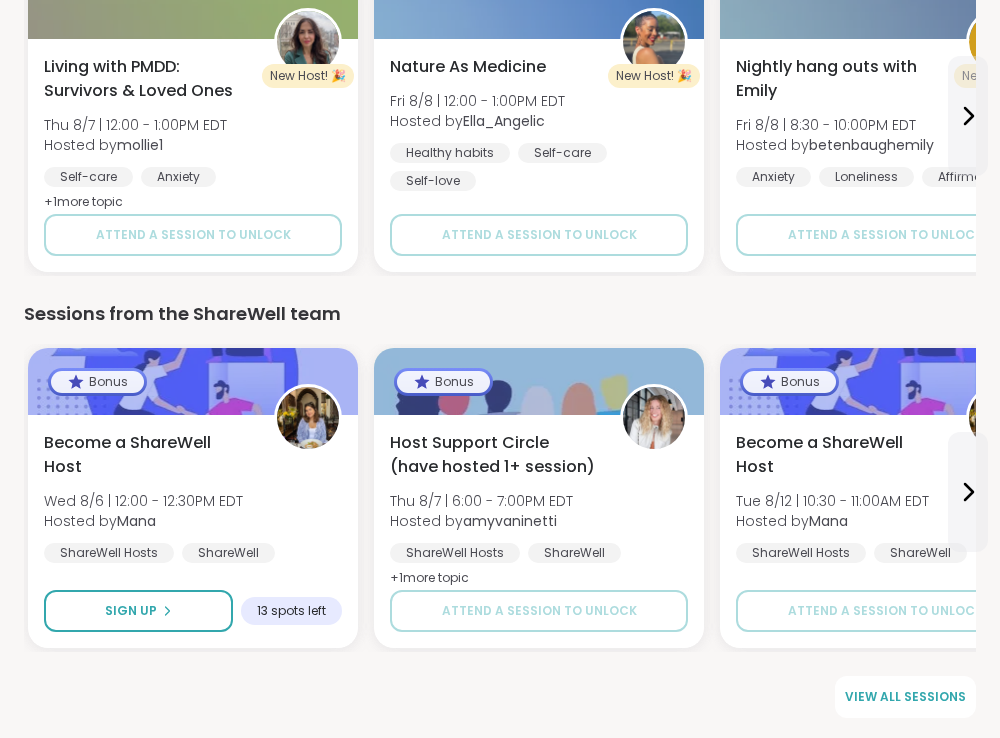 click on "Sessions from the ShareWell team Bonus Become a ShareWell Host Wed 8/6 | 12:00 - 12:30PM EDT Hosted by [PERSON] ShareWell Hosts ShareWell Bonus Sign Up 13 spots left Bonus Host Support Circle (have hosted 1+ session) Thu 8/7 | 6:00 - 7:00PM EDT Hosted by [PERSON] ShareWell Hosts ShareWell Bonus + 1  more topic Attend a session to unlock Bonus Become a ShareWell Host Tue 8/12 | 10:30 - 11:00AM EDT Hosted by [PERSON] ShareWell Hosts ShareWell Bonus Attend a session to unlock Bonus Host Support Circle (have hosted 1+ session) Tue 8/12 | 6:00 - 7:00PM EDT Hosted by [PERSON] ShareWell Hosts ShareWell Bonus + 1  more topic Attend a session to unlock Bonus Become a ShareWell Host Wed 8/13 | 12:00 - 12:30PM EDT Hosted by [PERSON] ShareWell Hosts ShareWell Bonus Attend a session to unlock Bonus Become a ShareWell Host Tue 8/19 | 10:30 - 11:00AM EDT Hosted by [PERSON] ShareWell Hosts ShareWell Bonus Attend a session to unlock Bonus Become a ShareWell Host Wed 8/20 | 12:00 - 12:30PM EDT Hosted by [PERSON] ShareWell Hosts" at bounding box center [500, 476] 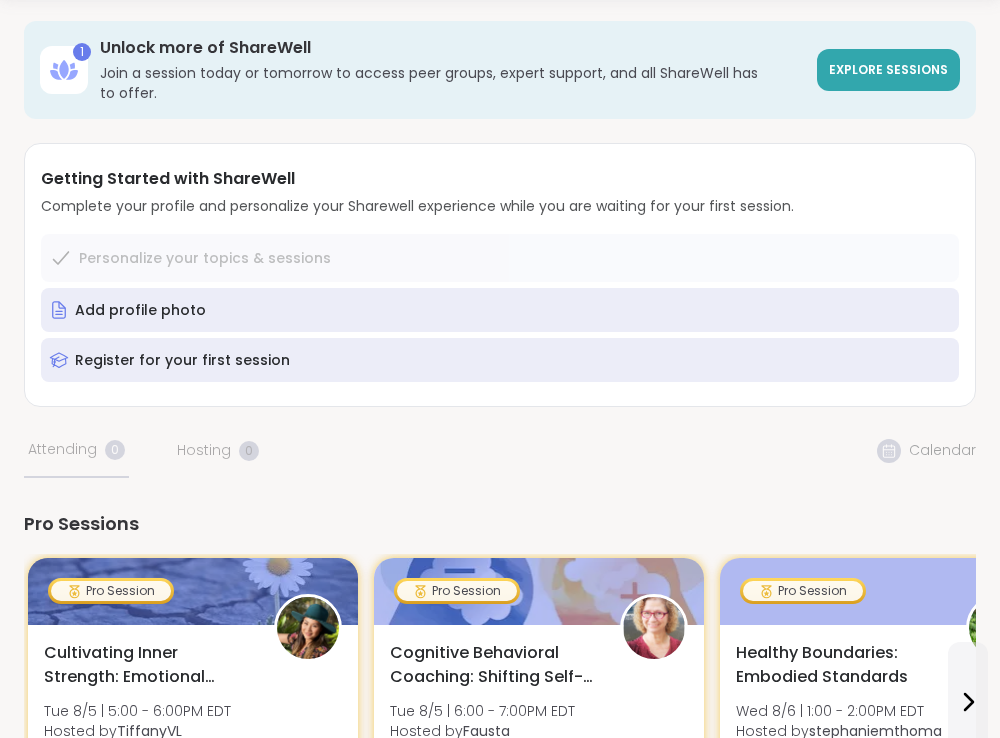 scroll, scrollTop: 0, scrollLeft: 0, axis: both 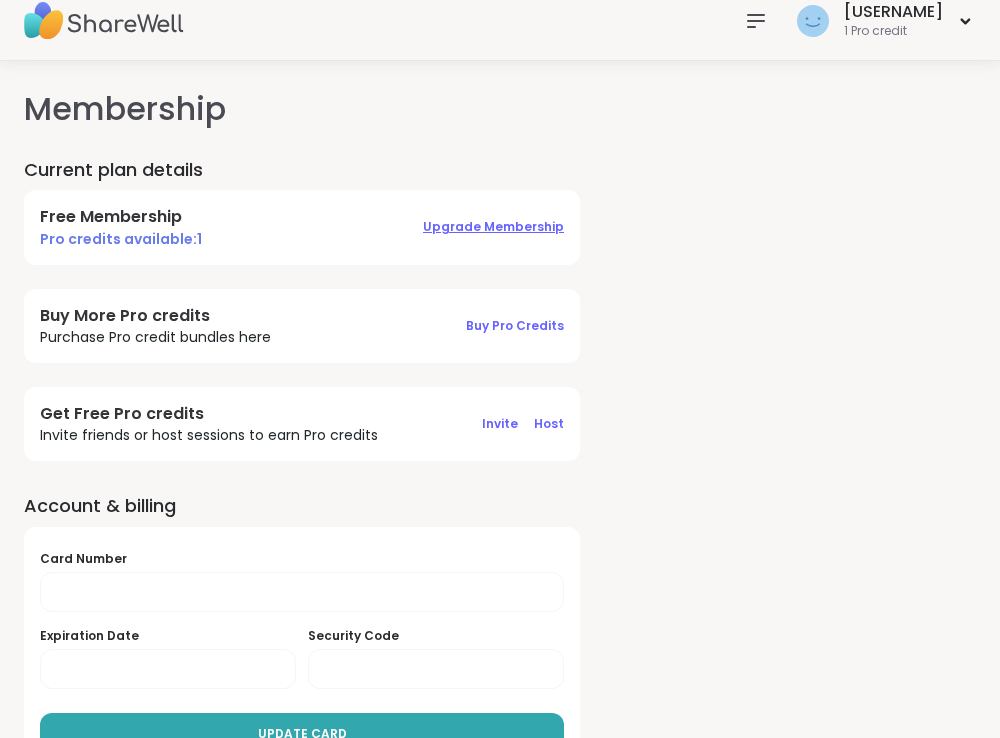 click on "Upgrade Membership" at bounding box center (493, 226) 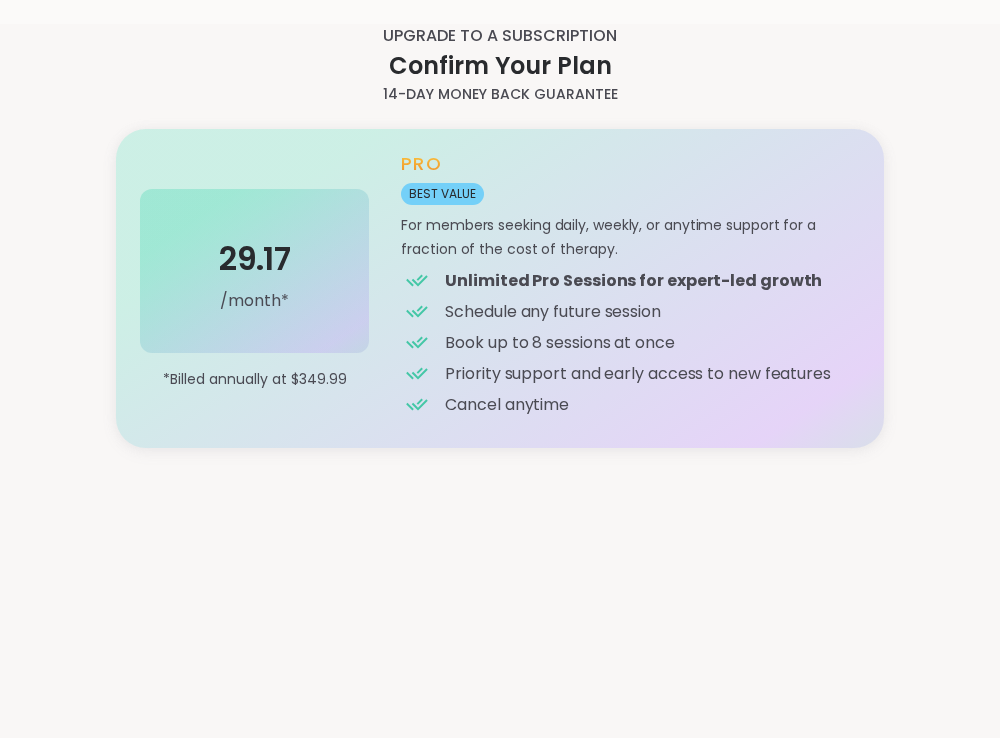 click on "Confirm Your Plan" at bounding box center [500, 66] 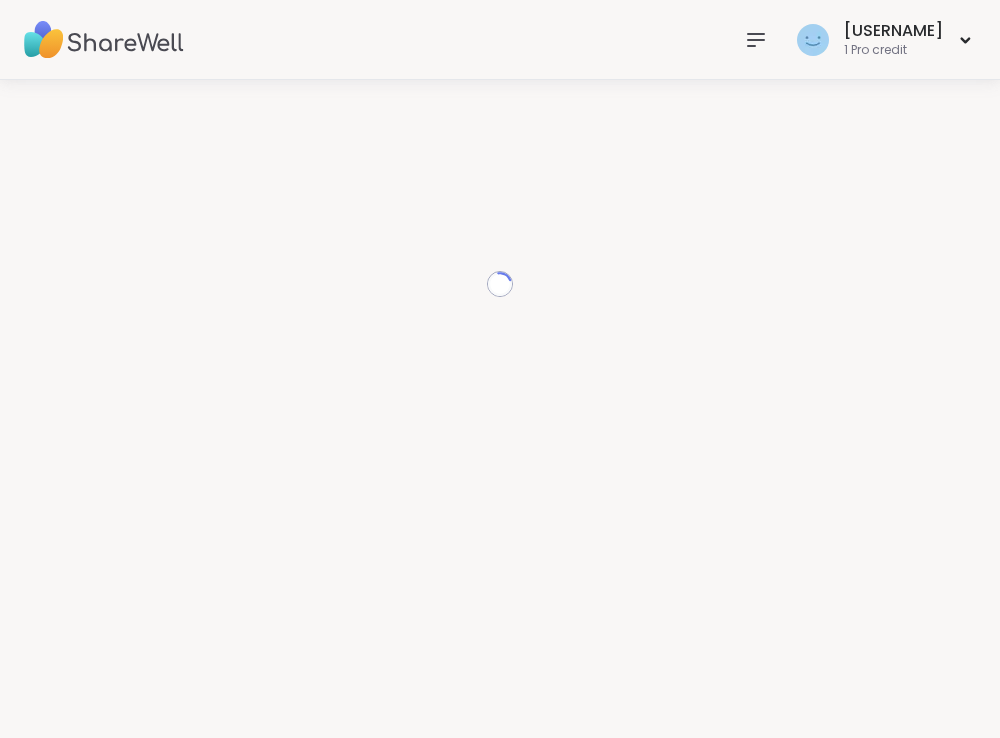 scroll, scrollTop: 0, scrollLeft: 0, axis: both 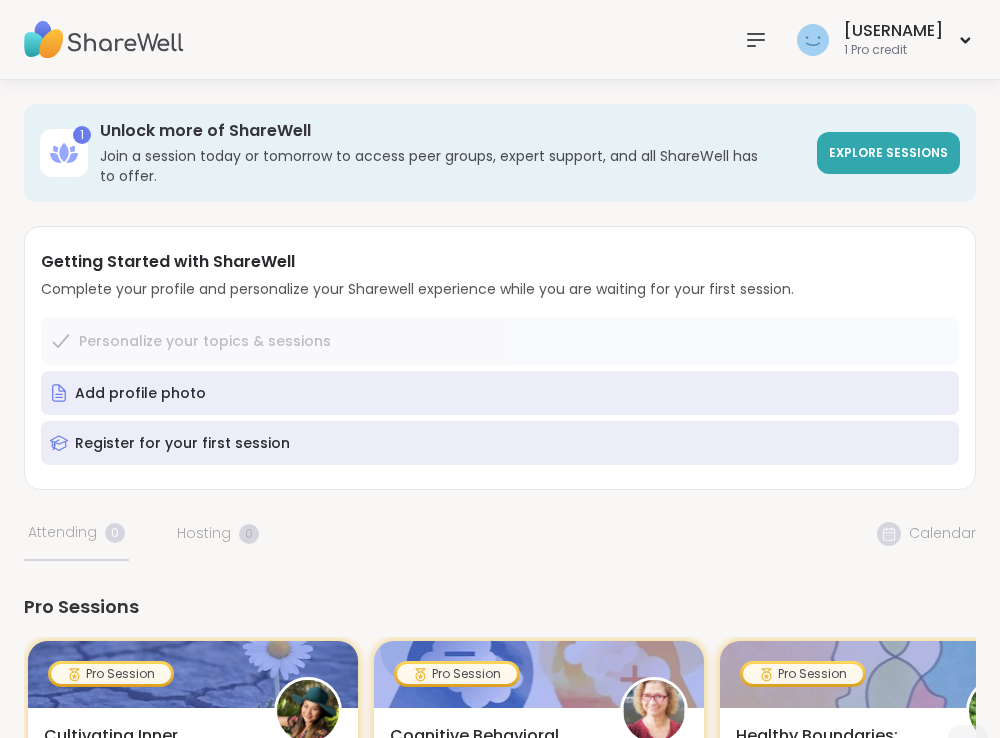 click at bounding box center [756, 40] 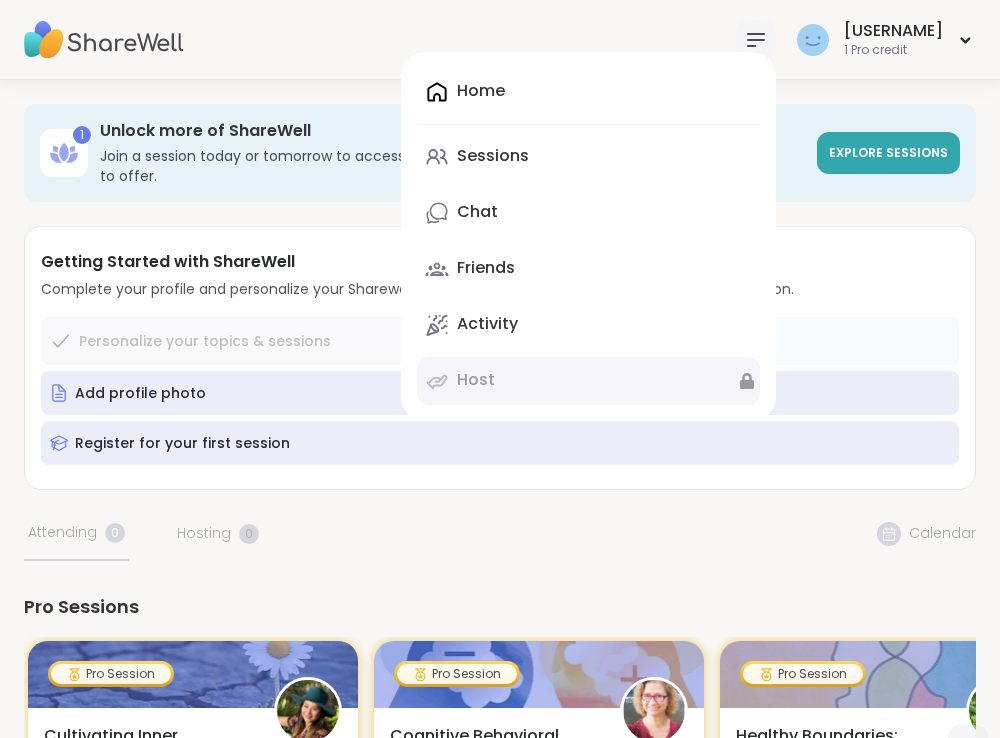 click on "Host" at bounding box center (588, 381) 